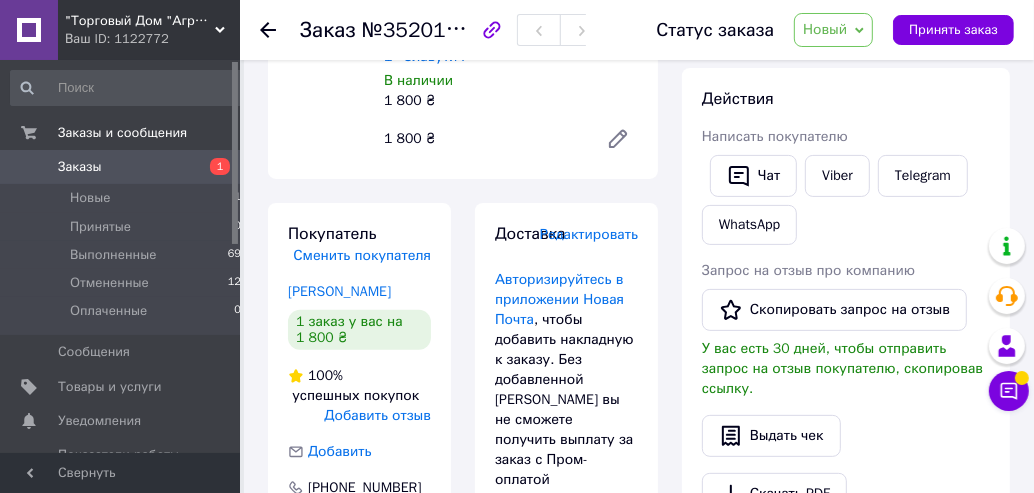 scroll, scrollTop: 0, scrollLeft: 0, axis: both 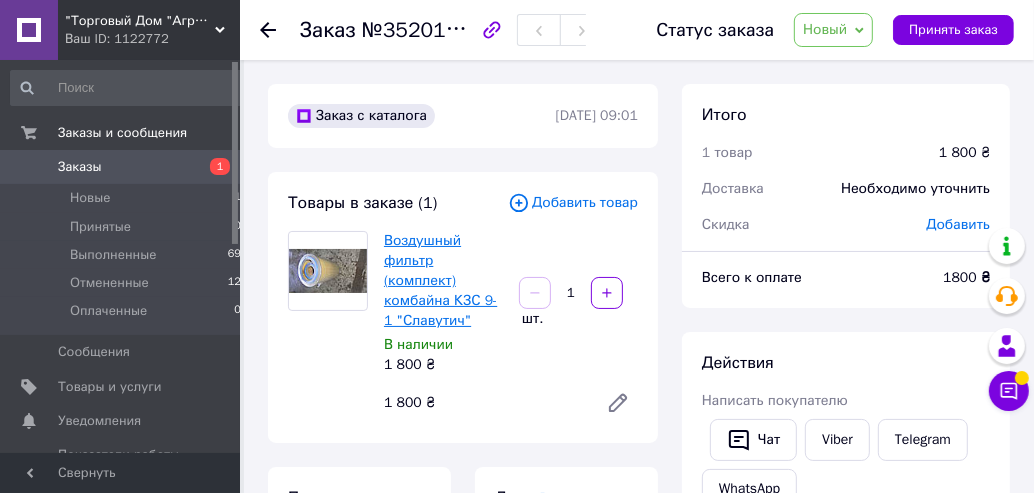 click on "Воздушный фильтр (комплект) комбайна КЗС 9-1 "Славутич"" at bounding box center [440, 280] 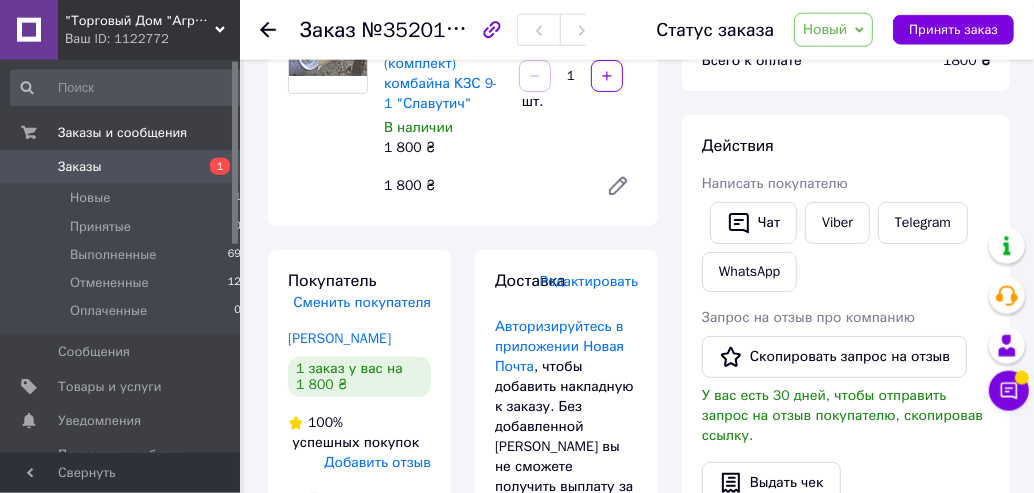 scroll, scrollTop: 220, scrollLeft: 0, axis: vertical 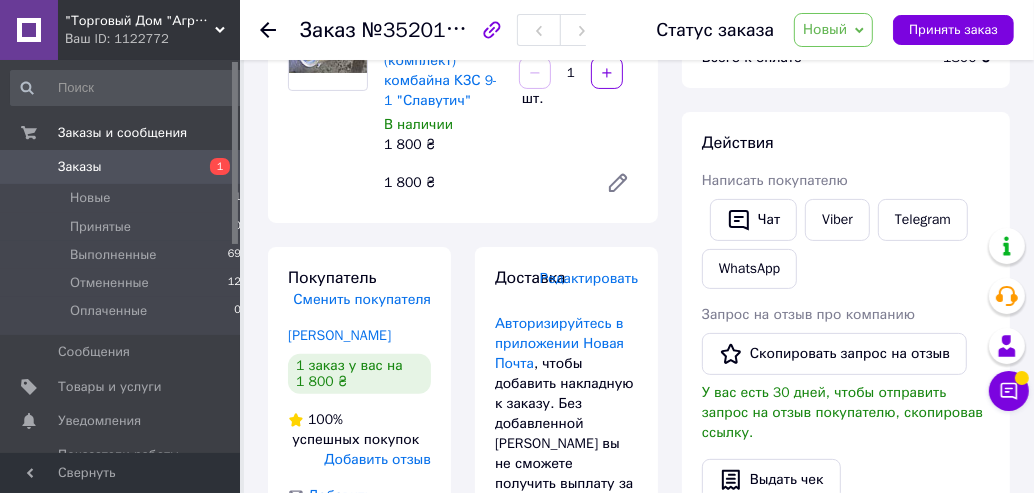 click on "Редактировать" at bounding box center (589, 278) 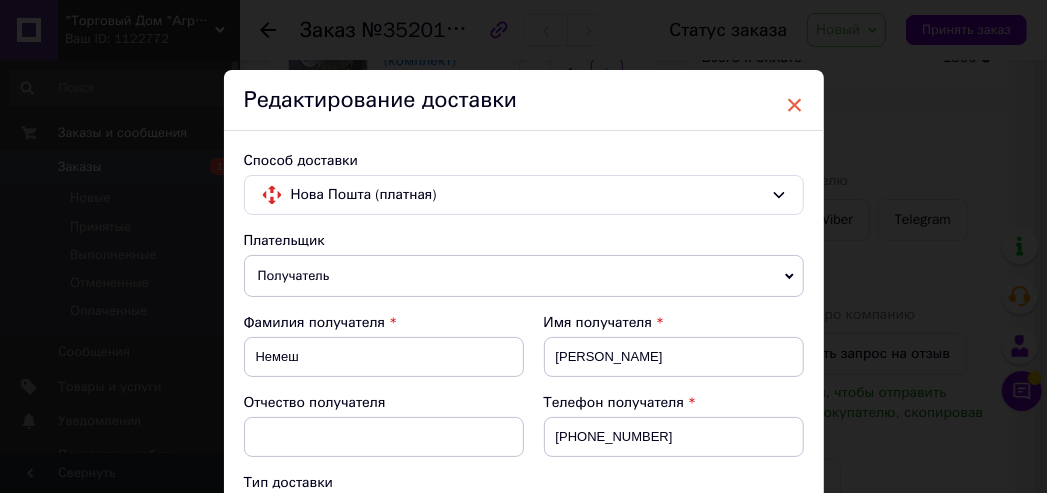 click on "×" at bounding box center (795, 105) 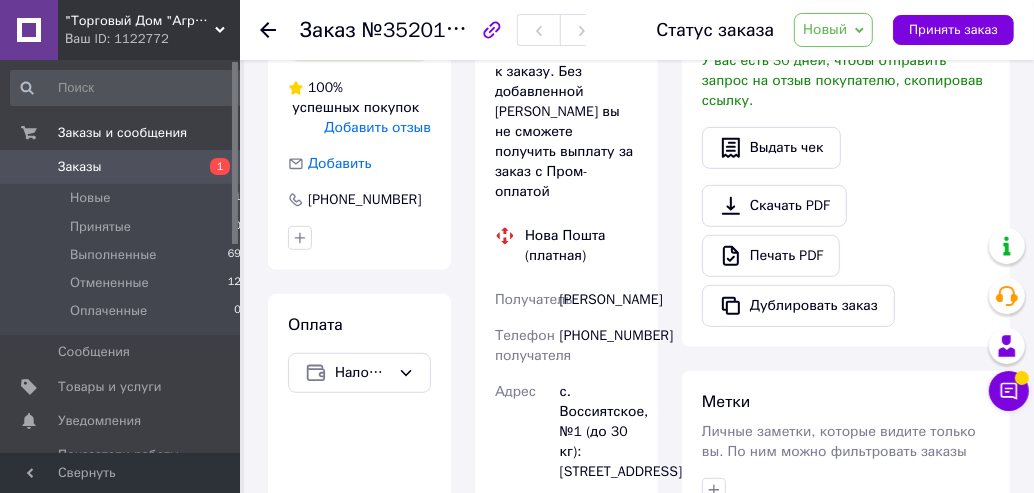 scroll, scrollTop: 0, scrollLeft: 0, axis: both 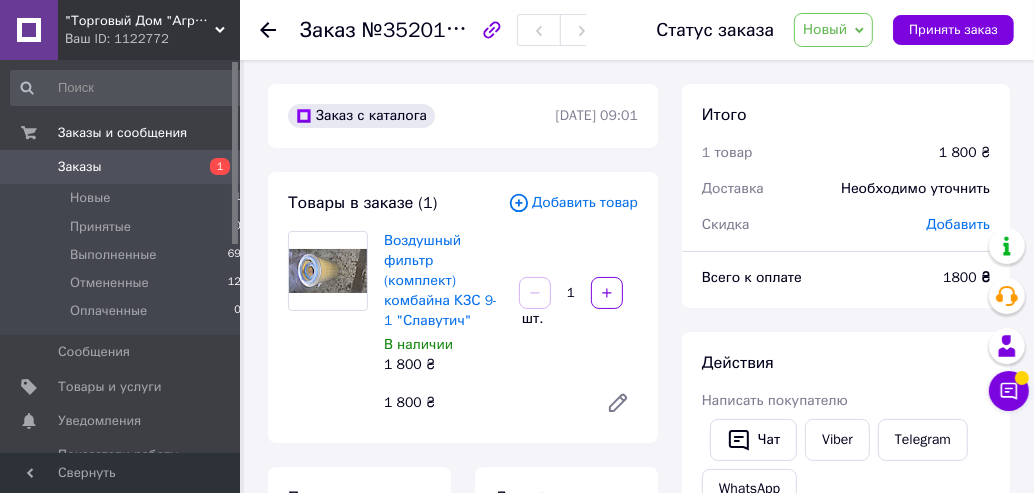 click 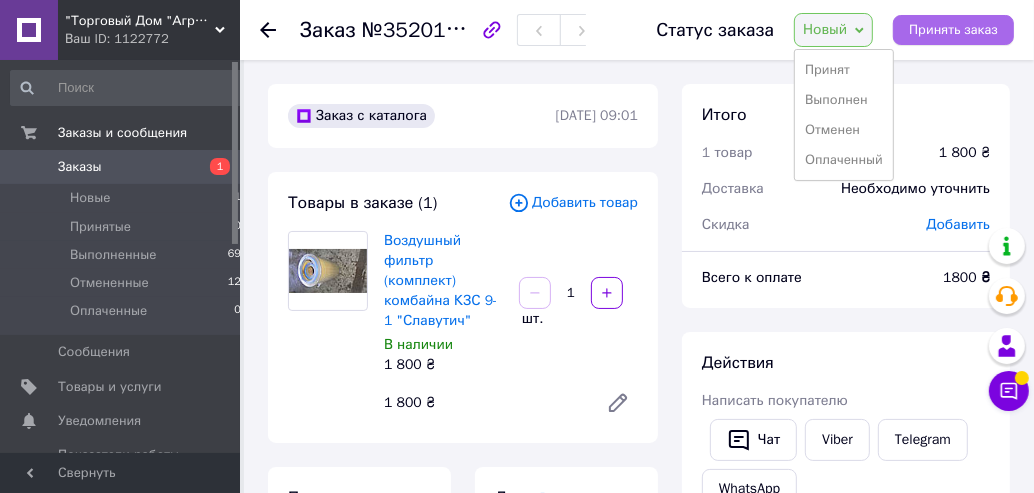 click on "Принять заказ" at bounding box center (953, 30) 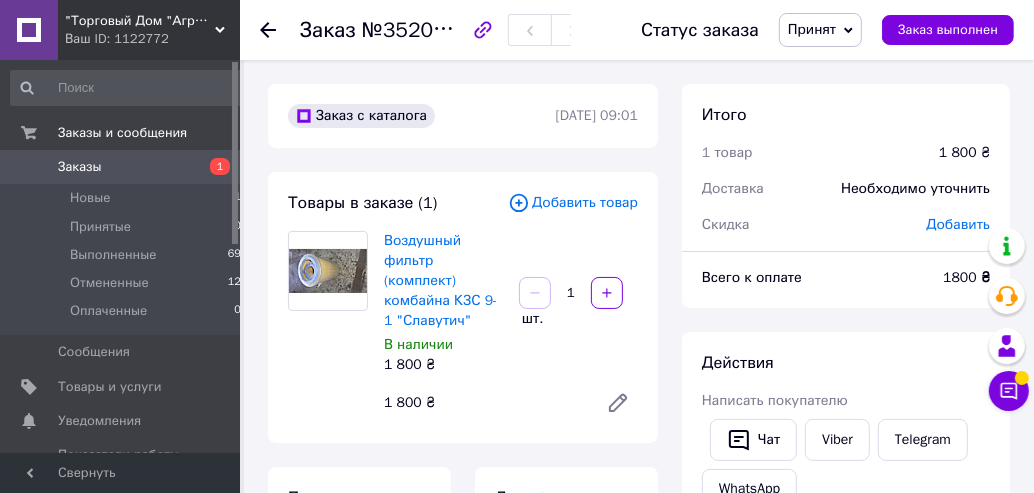 click 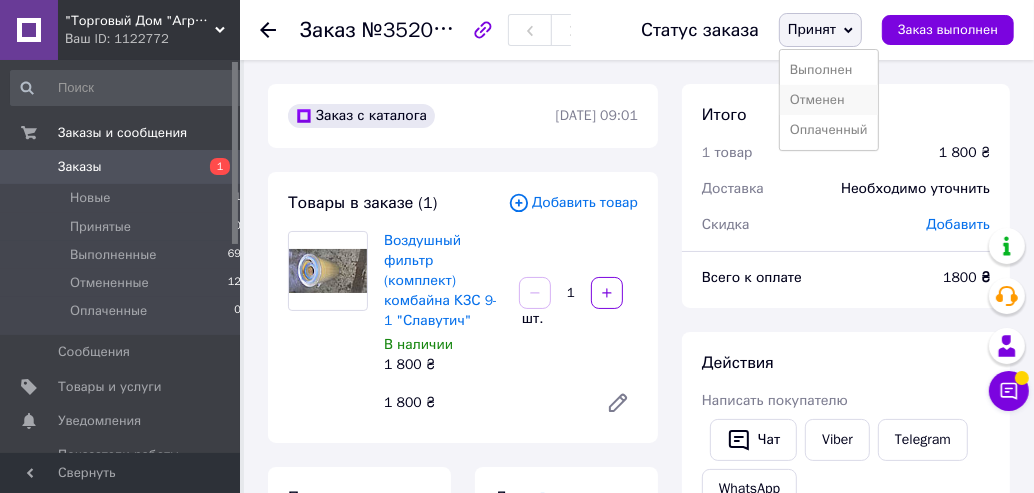 click on "Отменен" at bounding box center [829, 100] 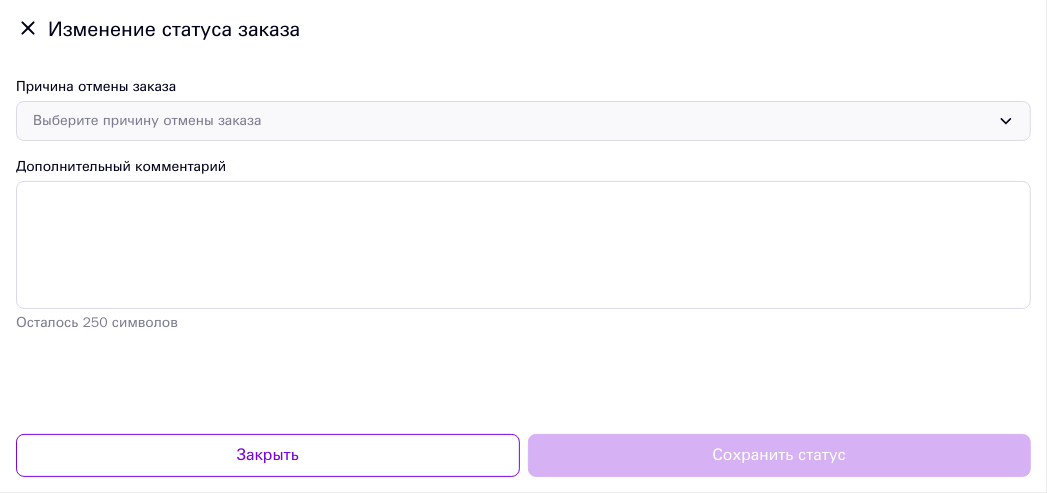 click 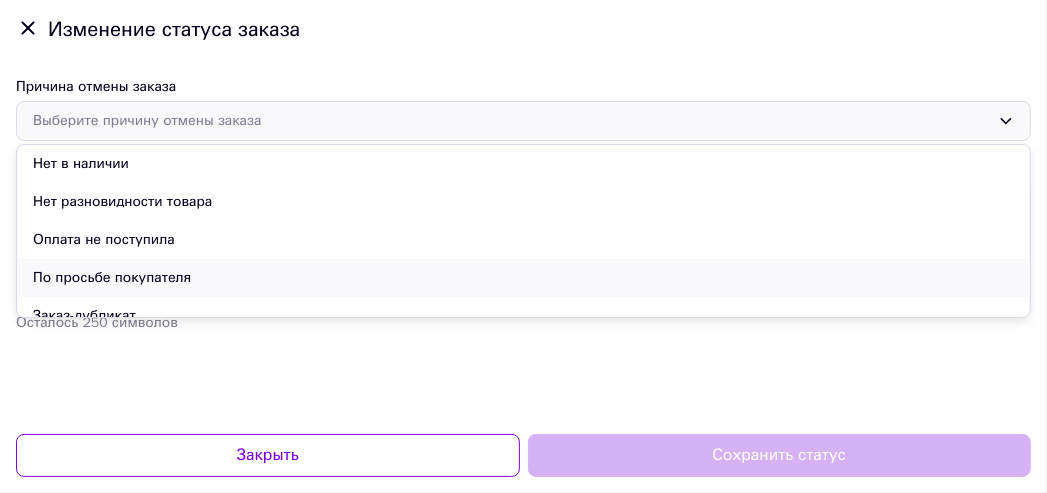 click on "По просьбе покупателя" at bounding box center (523, 278) 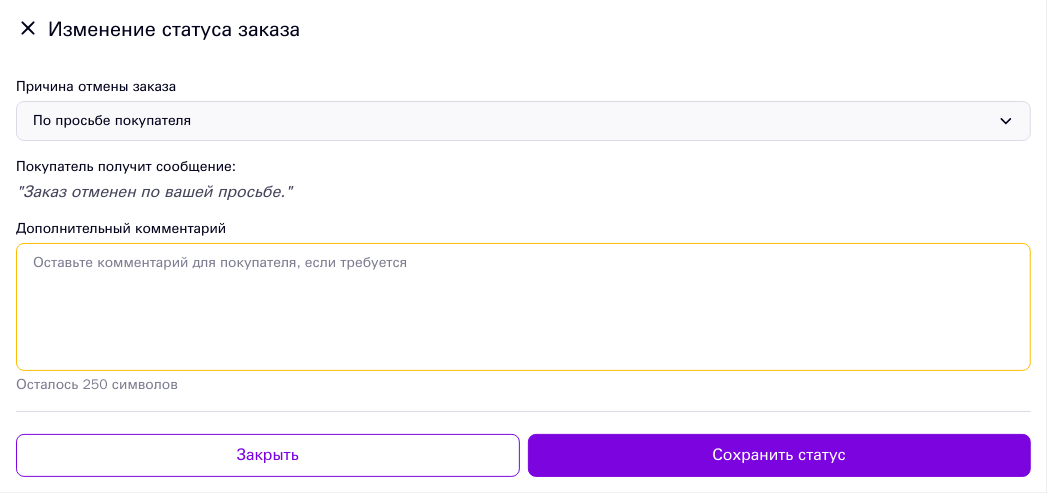 click on "Дополнительный комментарий" at bounding box center [523, 307] 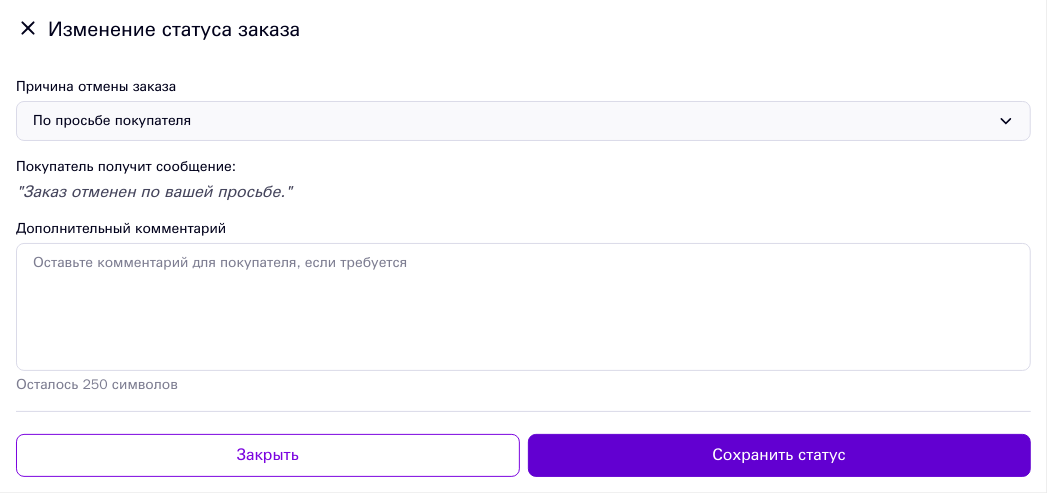 click on "Сохранить статус" at bounding box center [780, 455] 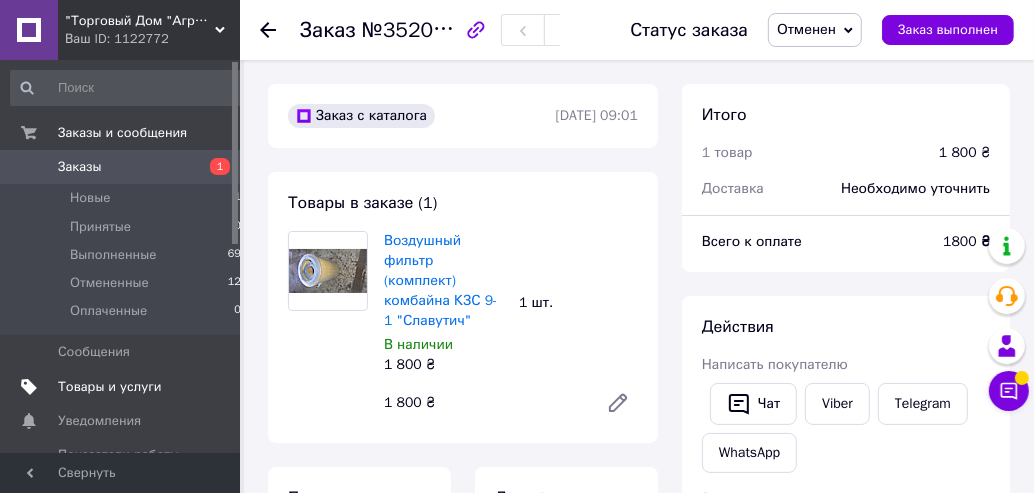 click on "Товары и услуги" at bounding box center [110, 387] 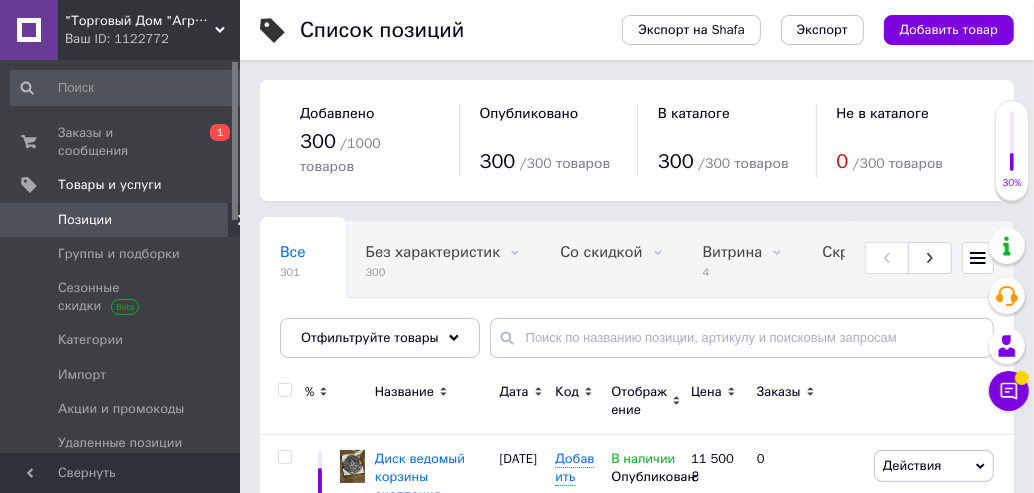 scroll, scrollTop: 0, scrollLeft: 216, axis: horizontal 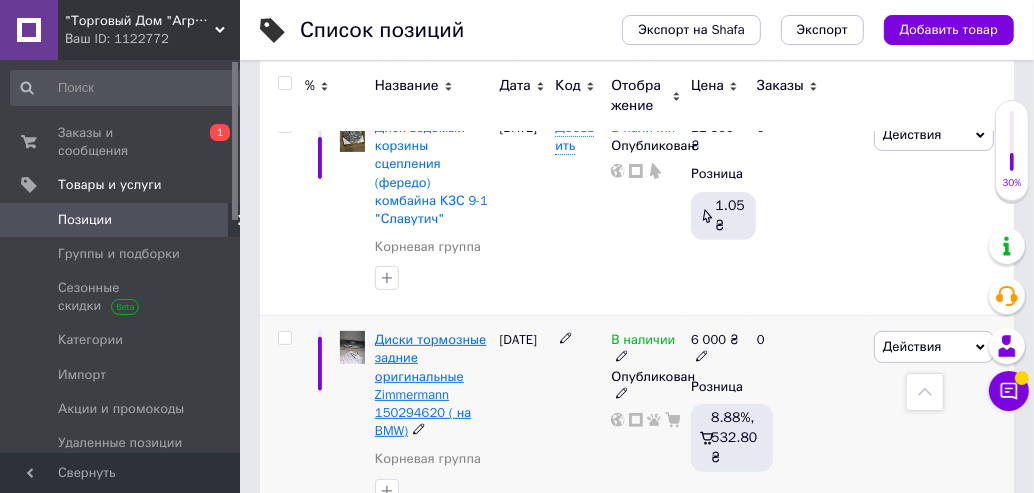 click on "Диски тормозные задние оригинальные Zimmermann 150294620 ( на BMW)" at bounding box center [430, 385] 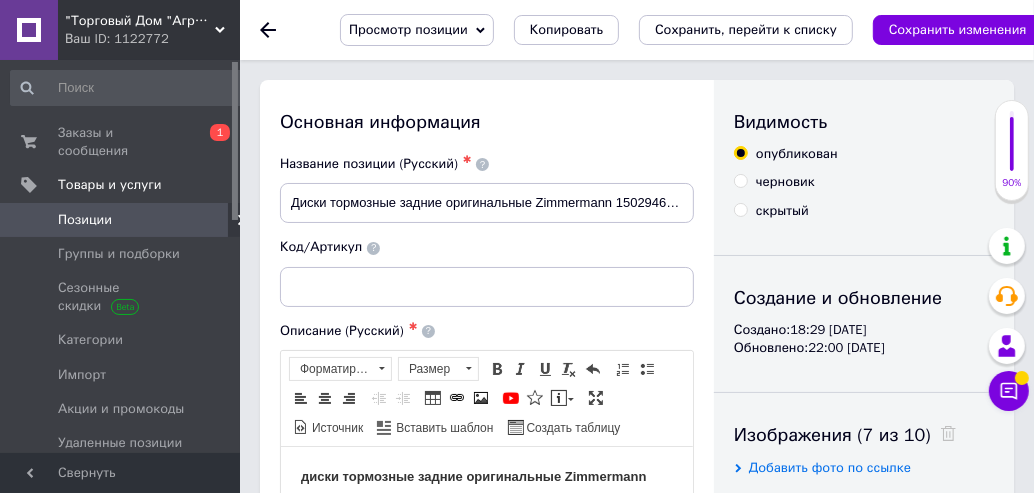 scroll, scrollTop: 0, scrollLeft: 0, axis: both 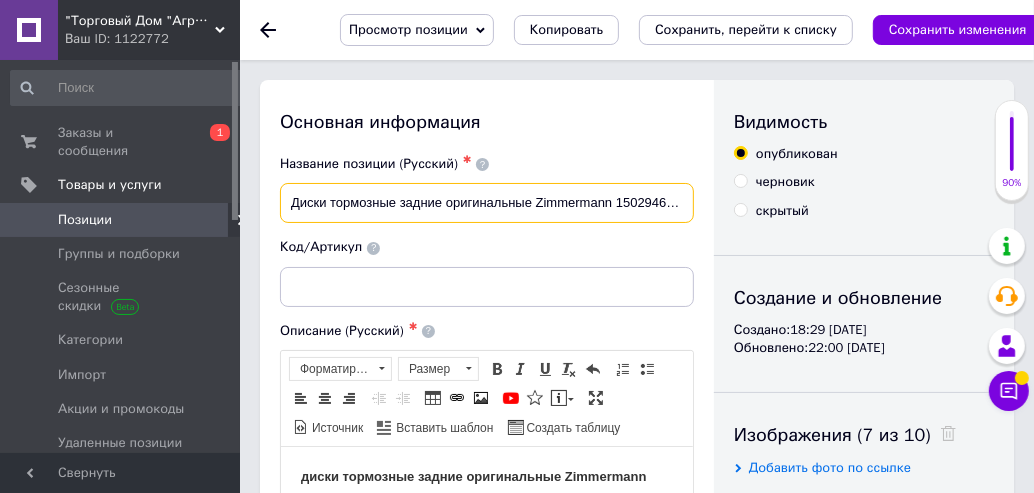 drag, startPoint x: 292, startPoint y: 202, endPoint x: 342, endPoint y: 197, distance: 50.24938 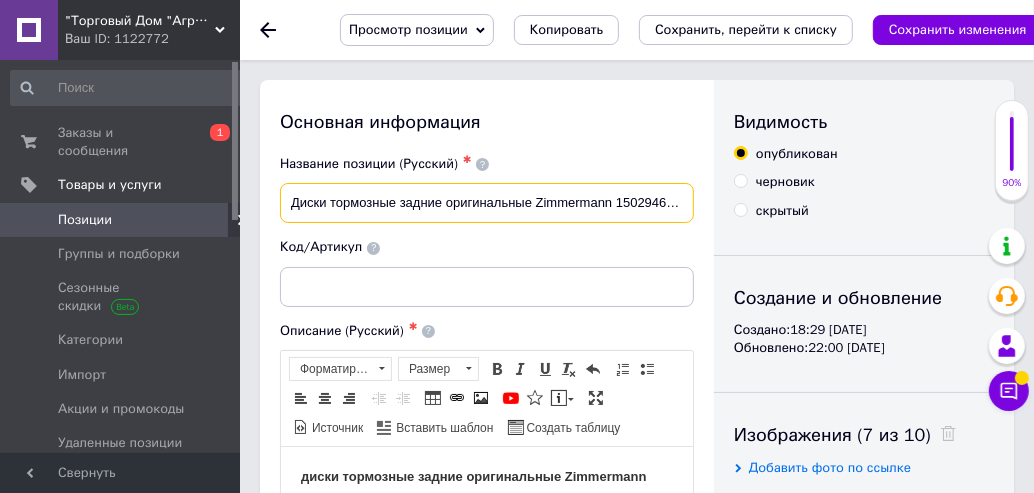 click on "Диски тормозные задние оригинальные Zimmermann 150294620 ( на BMW)" at bounding box center [487, 203] 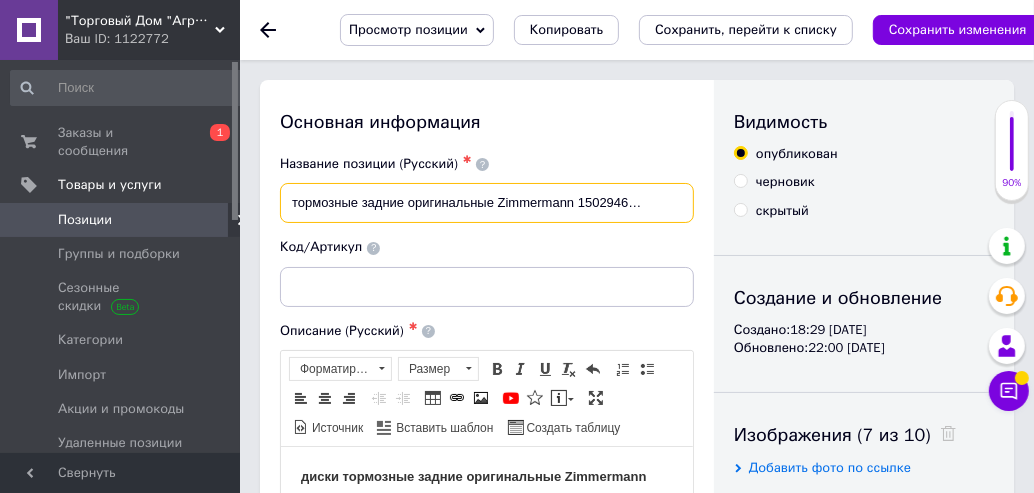 scroll, scrollTop: 0, scrollLeft: 64, axis: horizontal 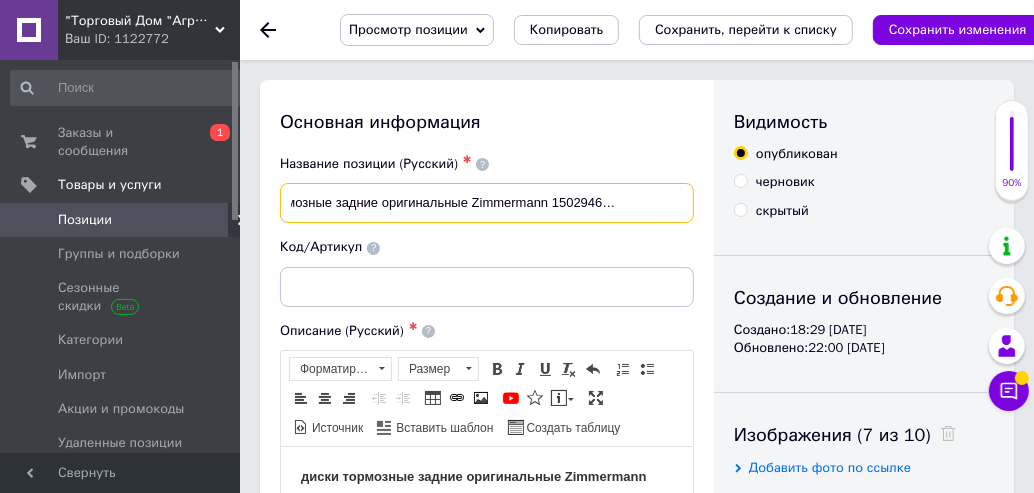 click on "Диски тормозные задние оригинальные Zimmermann 150294620 ( на BMW)" at bounding box center [487, 203] 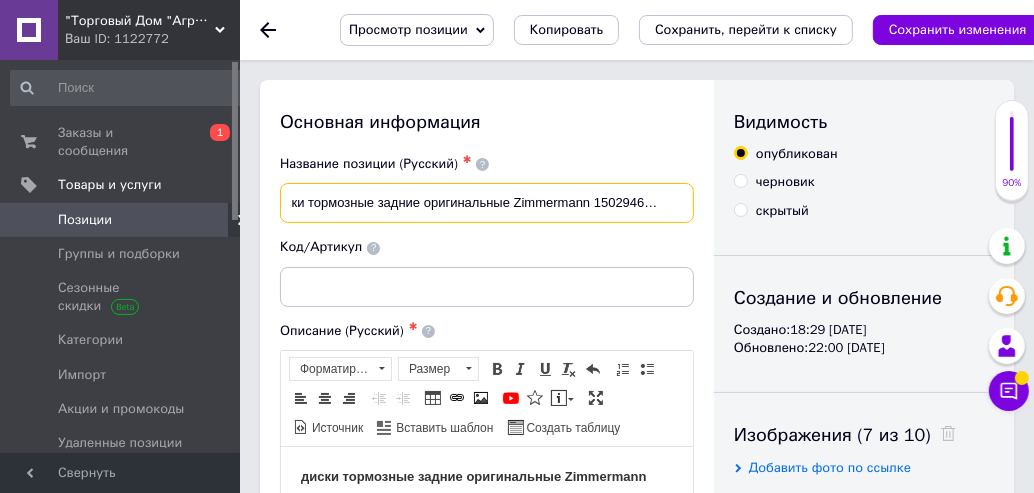 scroll, scrollTop: 0, scrollLeft: 0, axis: both 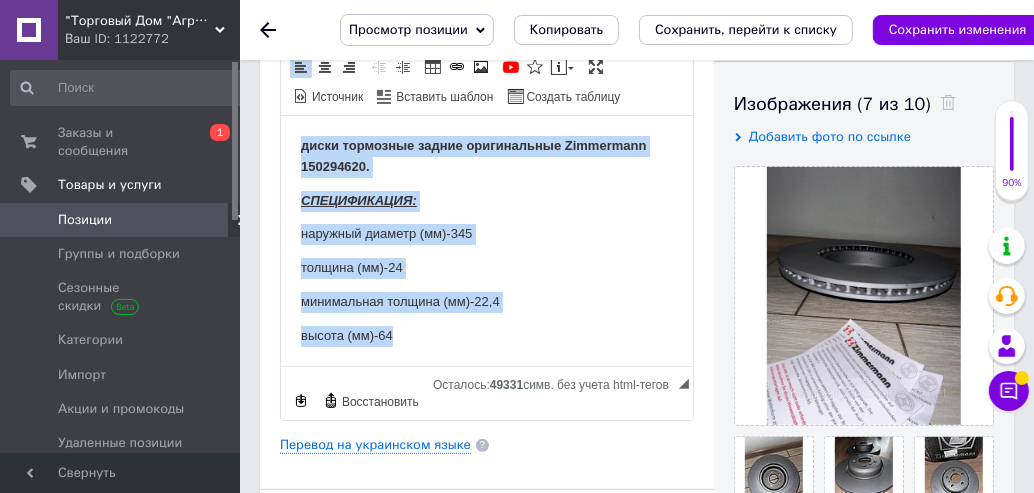 drag, startPoint x: 301, startPoint y: 144, endPoint x: 525, endPoint y: 340, distance: 297.64407 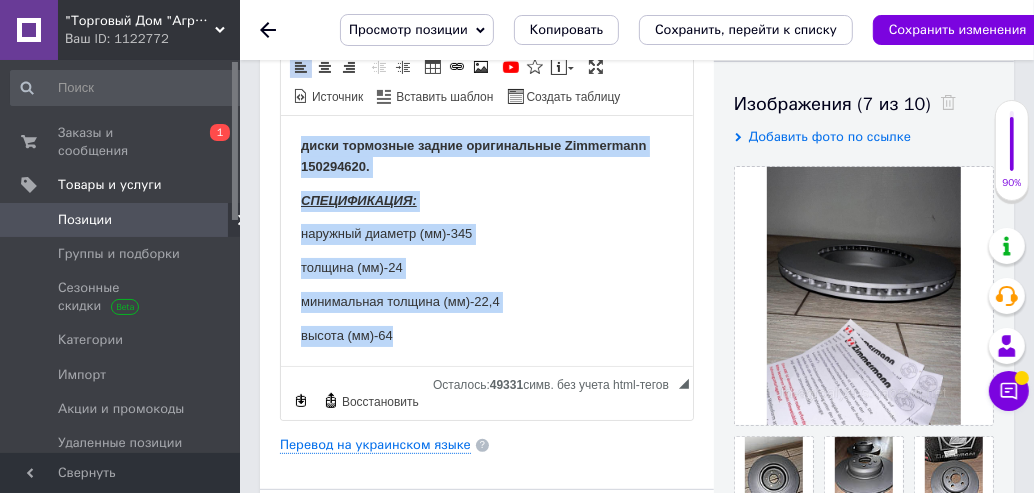 click on "диски тормозные задние оригинальные Zimmermann 150294620. СПЕЦИФИКАЦИЯ: наружный диаметр (мм)-345 толщина (мм)-24 минимальная толщина (мм)-22,4 высота (мм)-64 ось установки задняя поверхность с покрытием количество отверстий - 5 диаметр фаски 1 (мм)- 112 диаметр отверстия ступицы (мм)-67 тип тормозного диска - с внутренней вентиляцией. артикул 50.2946.20 ПРИМЕНЯЕМОСТЬ : BMW (серии/год выпуска):   3/2019-2025 4/2021-2024 4GC/2021-2024 5/2017-2024 6GT/2017-2021 7/2015-2022 8/2018-2024 IX/[PHONE_NUMBER]/[PHONE_NUMBER]/[PHONE_NUMBER]/[PHONE_NUMBER]/[PHONE_NUMBER]/2019-2025 Z4/2018-2019 TOYOTA (модель/год выпуска) GR Supra/2019-2023" at bounding box center [486, 747] 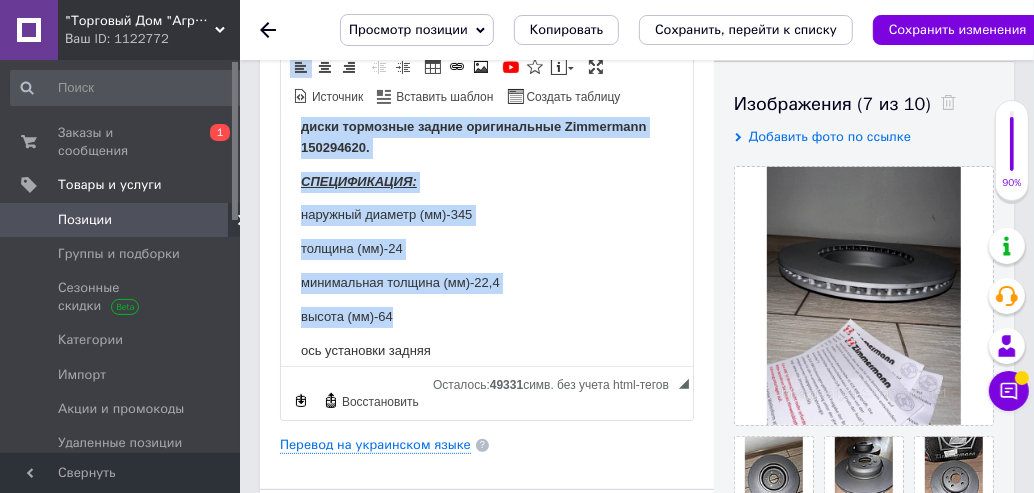 scroll, scrollTop: 0, scrollLeft: 0, axis: both 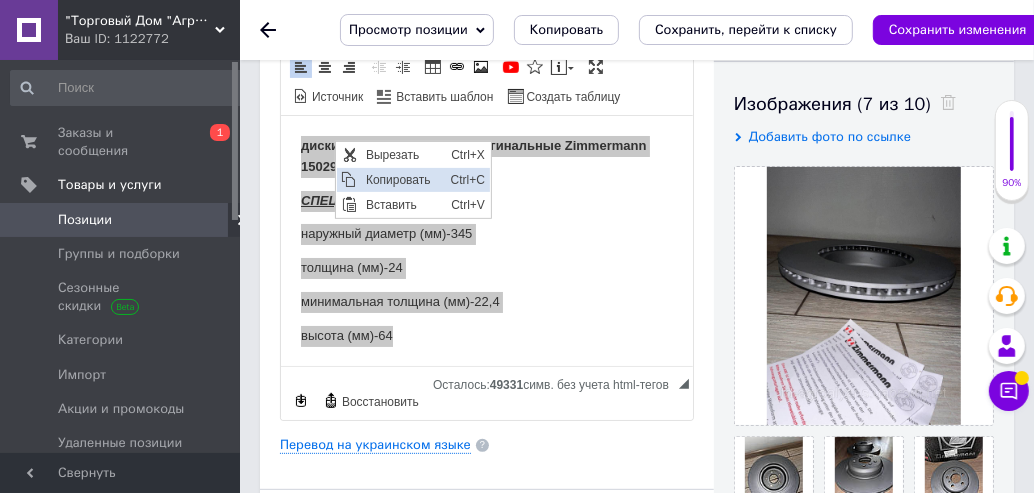 click on "Копировать" at bounding box center (402, 179) 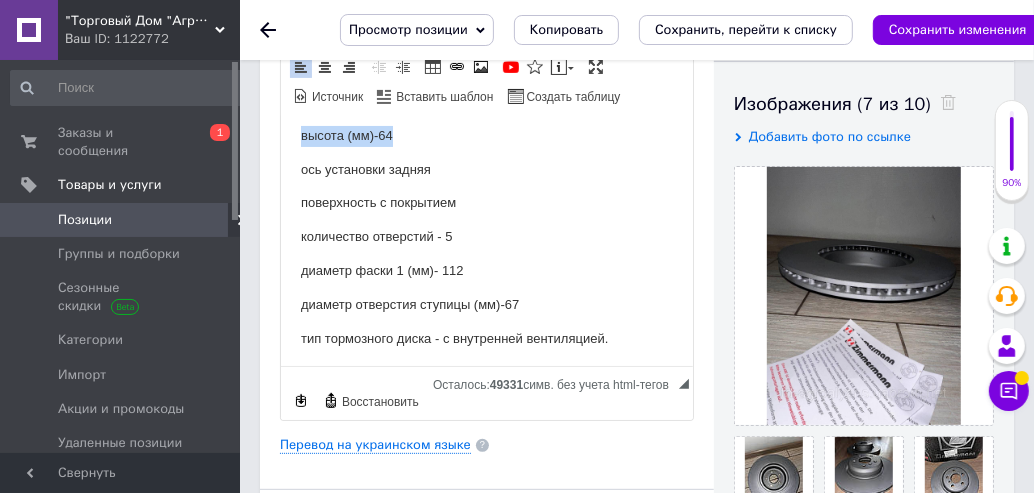 scroll, scrollTop: 220, scrollLeft: 0, axis: vertical 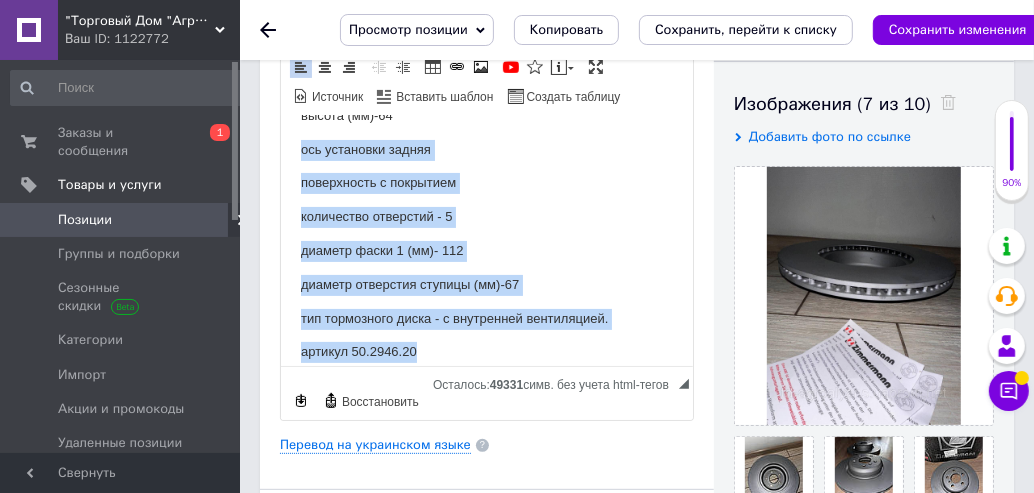drag, startPoint x: 299, startPoint y: 148, endPoint x: 442, endPoint y: 341, distance: 240.20409 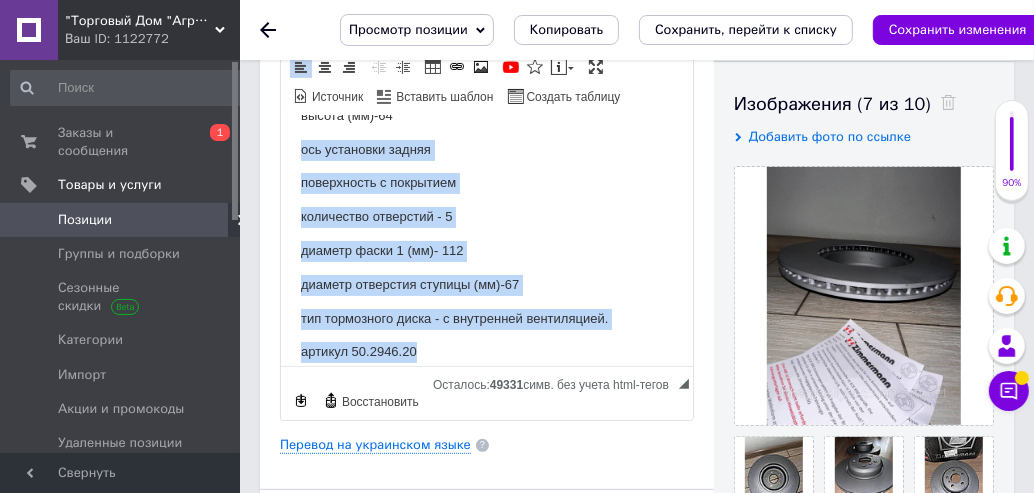 click on "диски тормозные задние оригинальные Zimmermann 150294620. СПЕЦИФИКАЦИЯ: наружный диаметр (мм)-345 толщина (мм)-24 минимальная толщина (мм)-22,4 высота (мм)-64 ось установки задняя поверхность с покрытием количество отверстий - 5 диаметр фаски 1 (мм)- 112 диаметр отверстия ступицы (мм)-67 тип тормозного диска - с внутренней вентиляцией. артикул 50.2946.20 ПРИМЕНЯЕМОСТЬ : BMW (серии/год выпуска):   3/2019-2025 4/2021-2024 4GC/2021-2024 5/2017-2024 6GT/2017-2021 7/2015-2022 8/2018-2024 IX/[PHONE_NUMBER]/[PHONE_NUMBER]/[PHONE_NUMBER]/[PHONE_NUMBER]/[PHONE_NUMBER]/2019-2025 Z4/2018-2019 TOYOTA (модель/год выпуска) GR Supra/2019-2023" at bounding box center (486, 20) 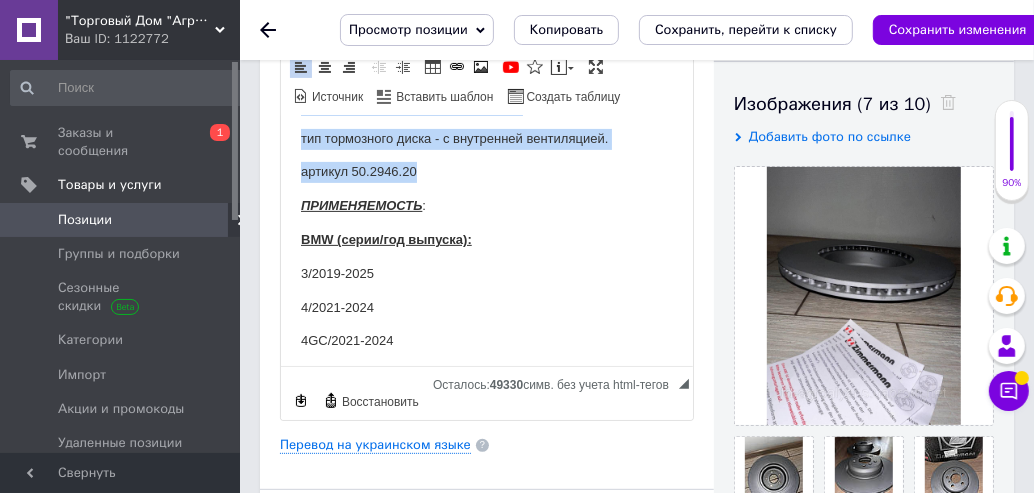 scroll, scrollTop: 441, scrollLeft: 0, axis: vertical 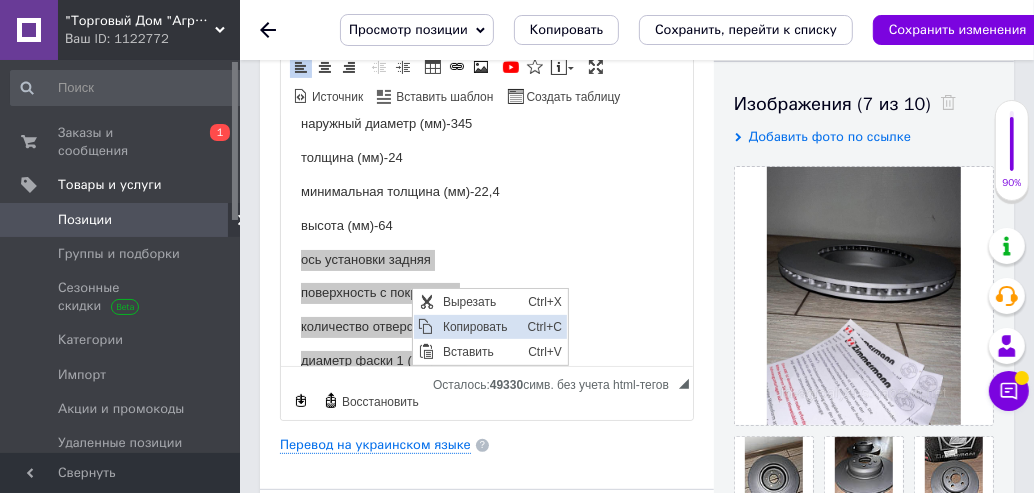click on "Копировать" at bounding box center [479, 327] 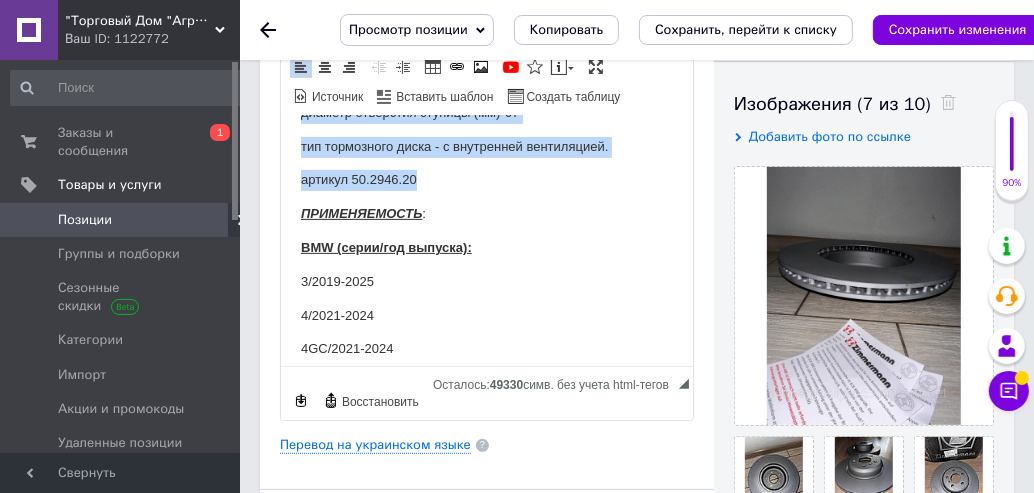 scroll, scrollTop: 441, scrollLeft: 0, axis: vertical 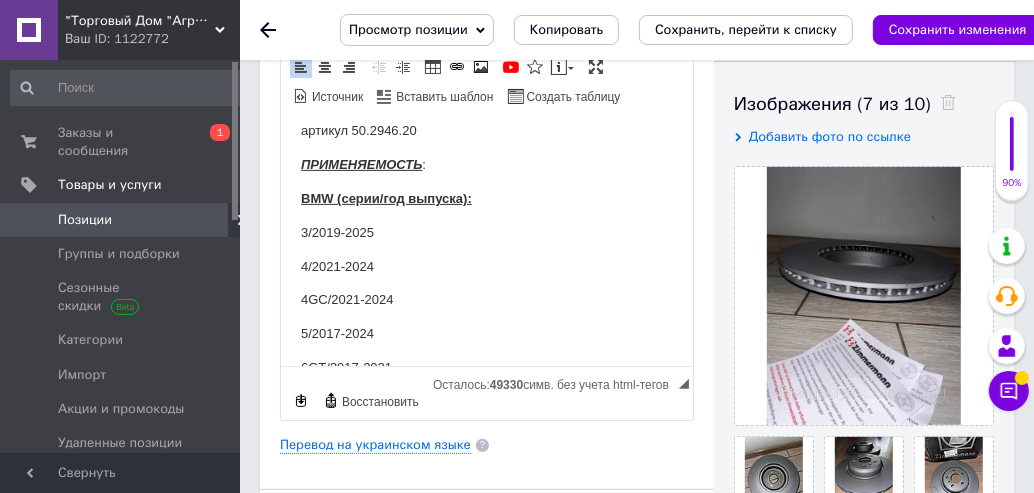 click on "диски тормозные задние оригинальные Zimmermann 150294620. СПЕЦИФИКАЦИЯ: наружный диаметр (мм)-345 толщина (мм)-24 минимальная толщина (мм)-22,4 высота (мм)-64 ось установки задняя поверхность с покрытием количество отверстий - 5 диаметр фаски 1 (мм)- 112 диаметр отверстия ступицы (мм)-67 тип тормозного диска - с внутренней вентиляцией. артикул 50.2946.20 ПРИМЕНЯЕМОСТЬ : BMW (серии/год выпуска):   3/2019-2025 4/2021-2024 4GC/2021-2024 5/2017-2024 6GT/2017-2021 7/2015-2022 8/2018-2024 IX/[PHONE_NUMBER]/[PHONE_NUMBER]/[PHONE_NUMBER]/[PHONE_NUMBER]/[PHONE_NUMBER]/2019-2025 Z4/2018-2019 TOYOTA (модель/год выпуска) GR Supra/2019-2023" at bounding box center (486, -201) 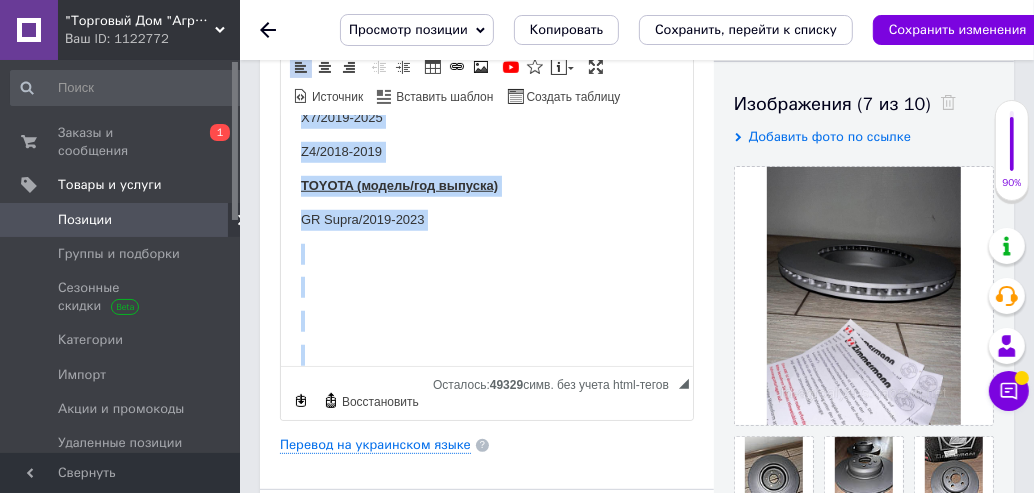scroll, scrollTop: 995, scrollLeft: 0, axis: vertical 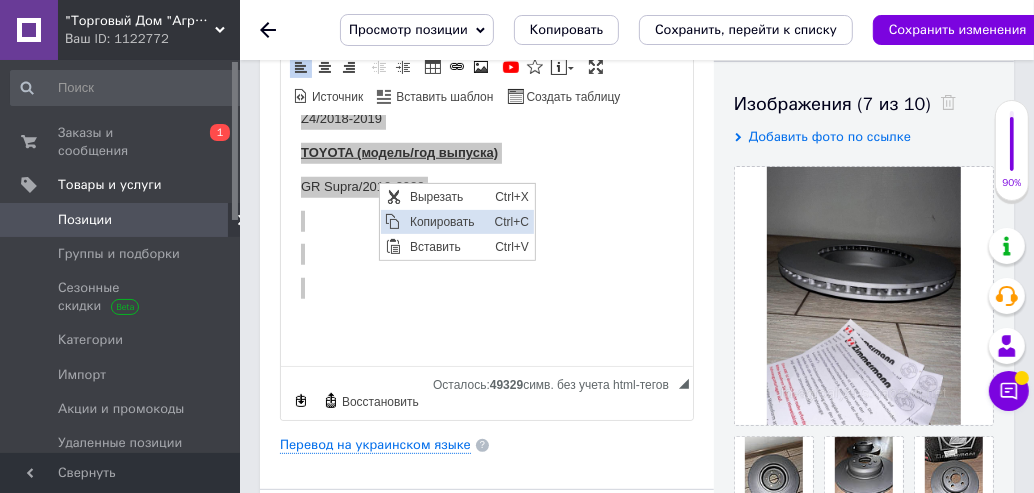 click on "Копировать" at bounding box center [446, 221] 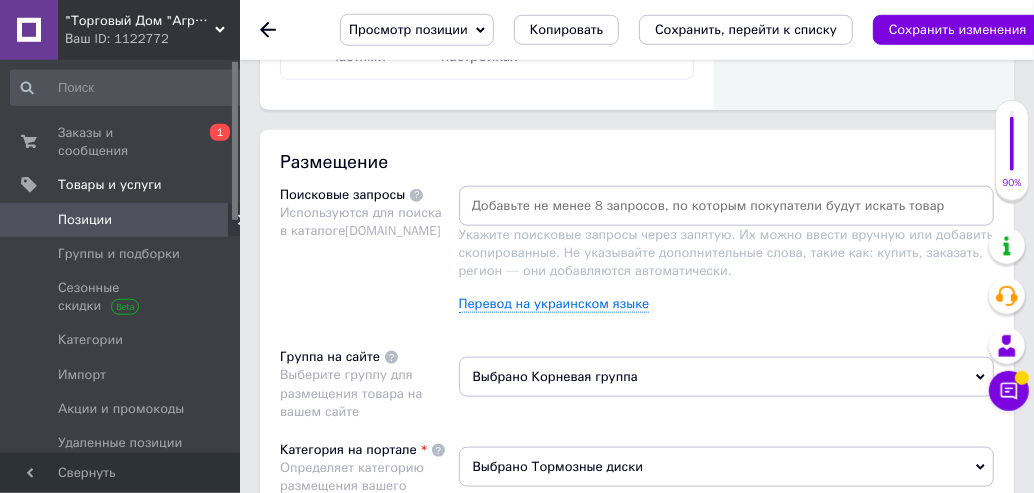 scroll, scrollTop: 1295, scrollLeft: 0, axis: vertical 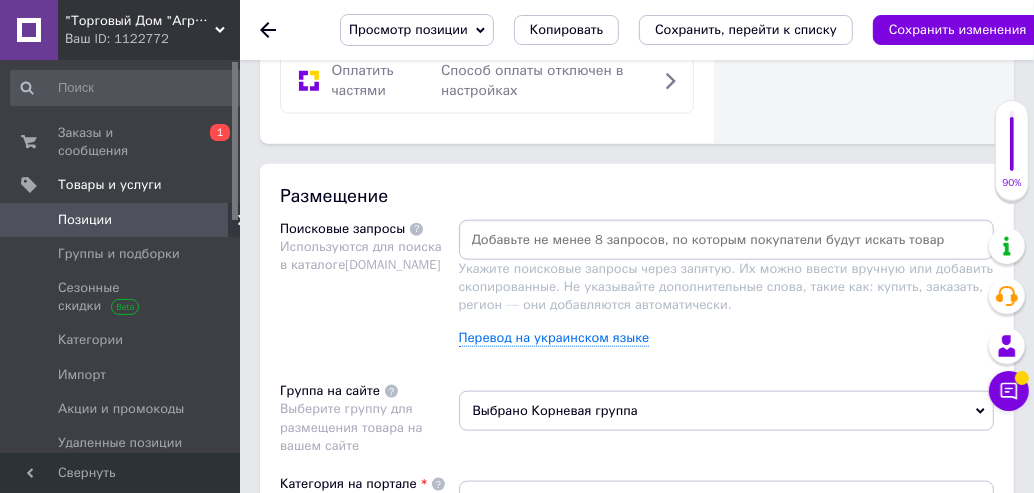 click at bounding box center (727, 240) 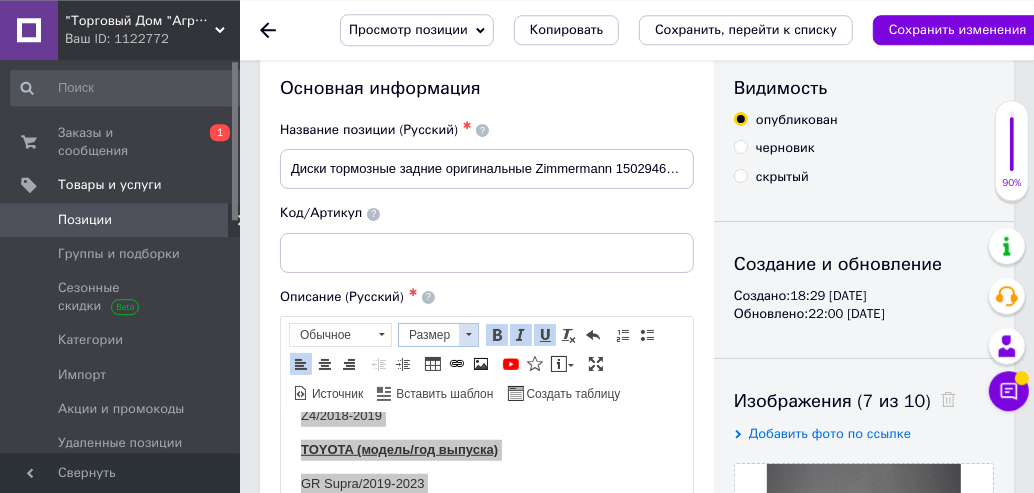 scroll, scrollTop: 0, scrollLeft: 0, axis: both 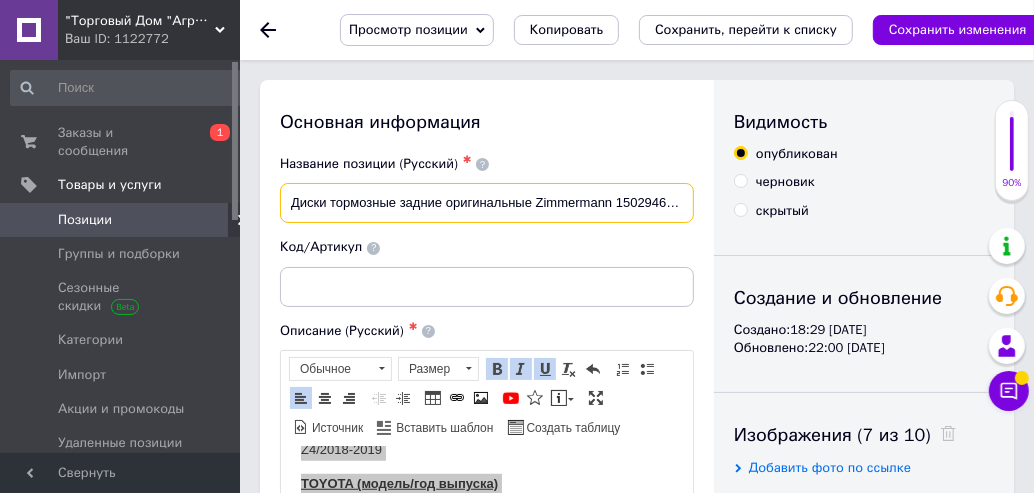 click on "Диски тормозные задние оригинальные Zimmermann 150294620 ( на BMW)" at bounding box center [487, 203] 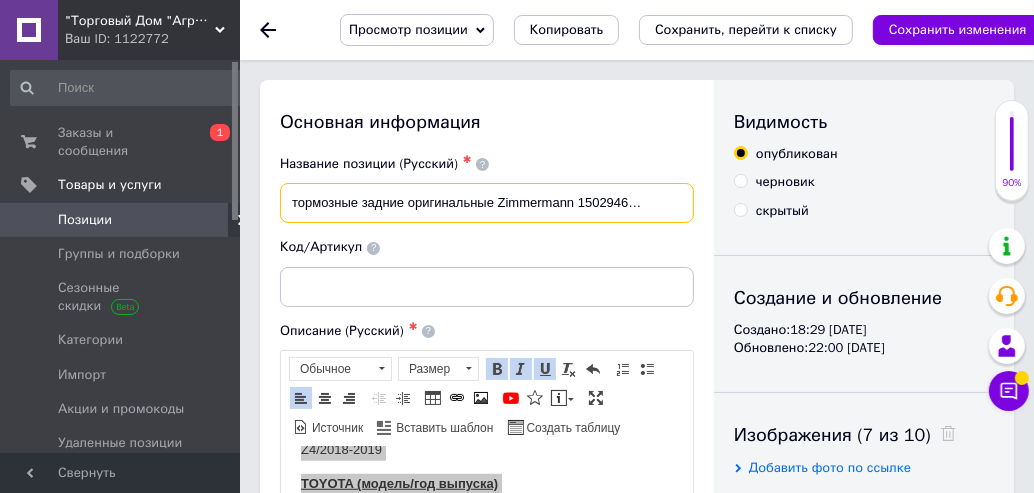 scroll, scrollTop: 0, scrollLeft: 64, axis: horizontal 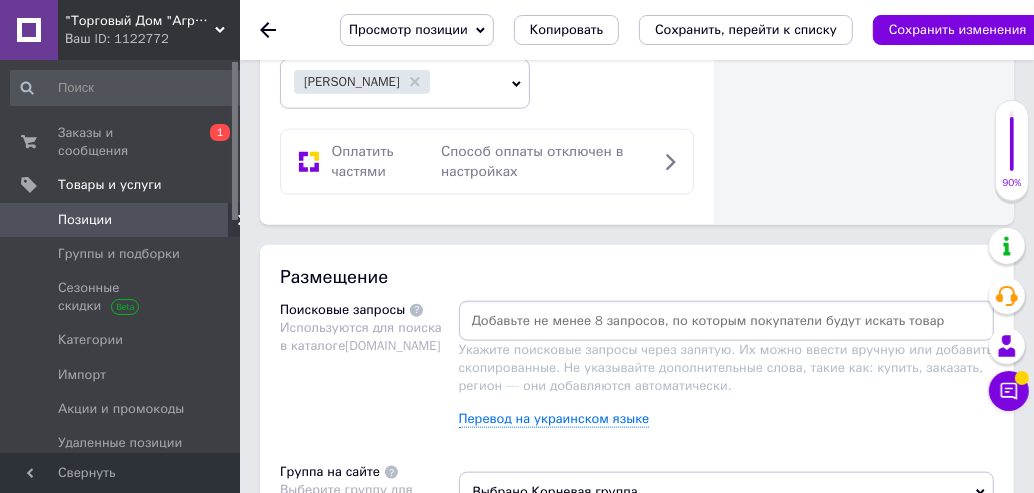 click at bounding box center (727, 321) 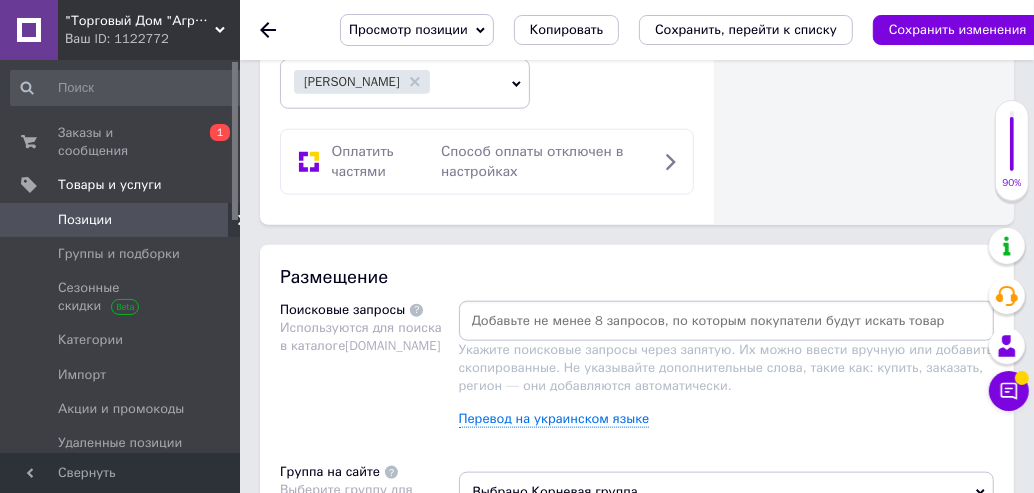 paste on "Диски тормозные задние оригинальные Zimmermann 150294620 ( на BMW)" 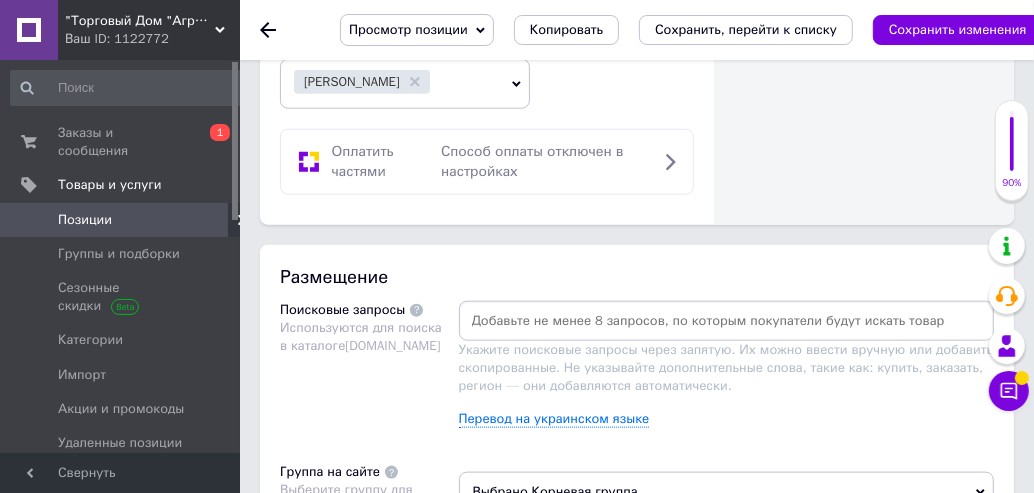type on "Диски тормозные задние оригинальные Zimmermann 150294620 ( на BMW)" 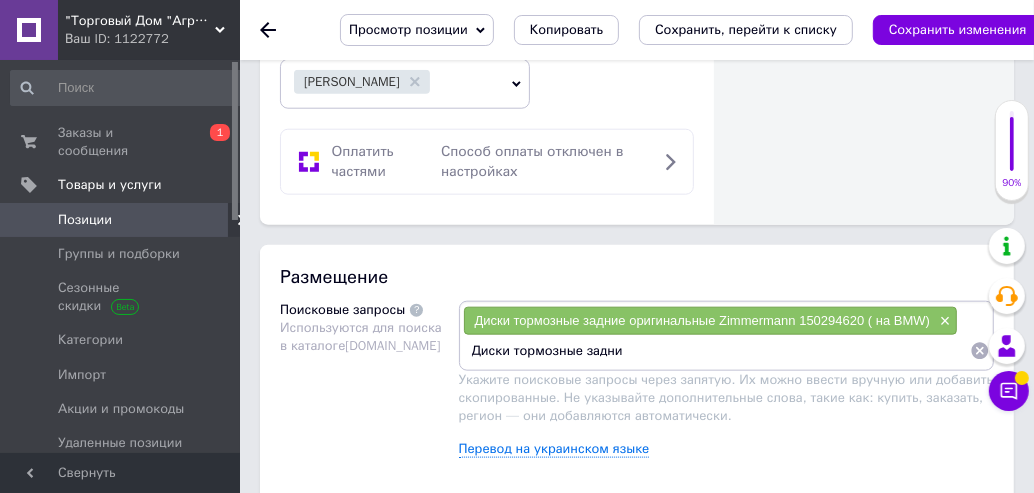 type on "Диски тормозные задние" 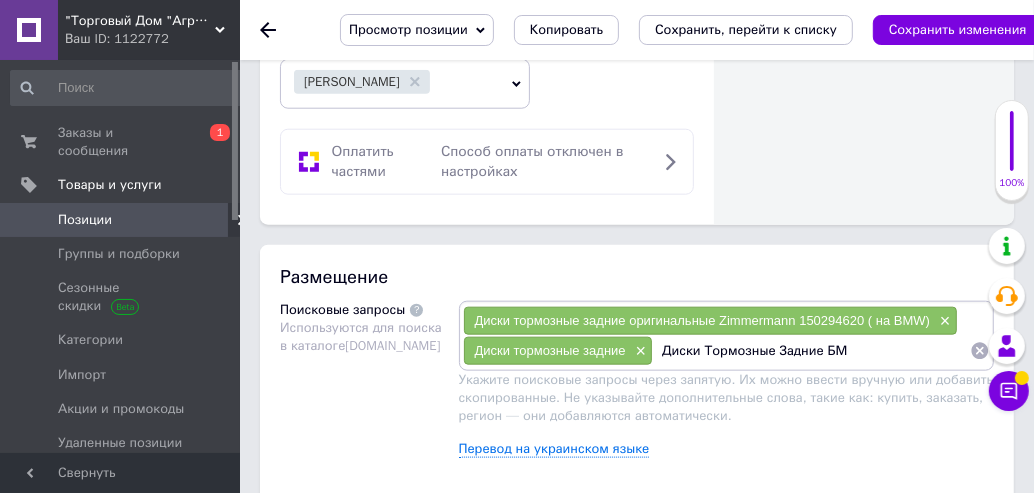 type on "Диски Тормозные Задние БМВ" 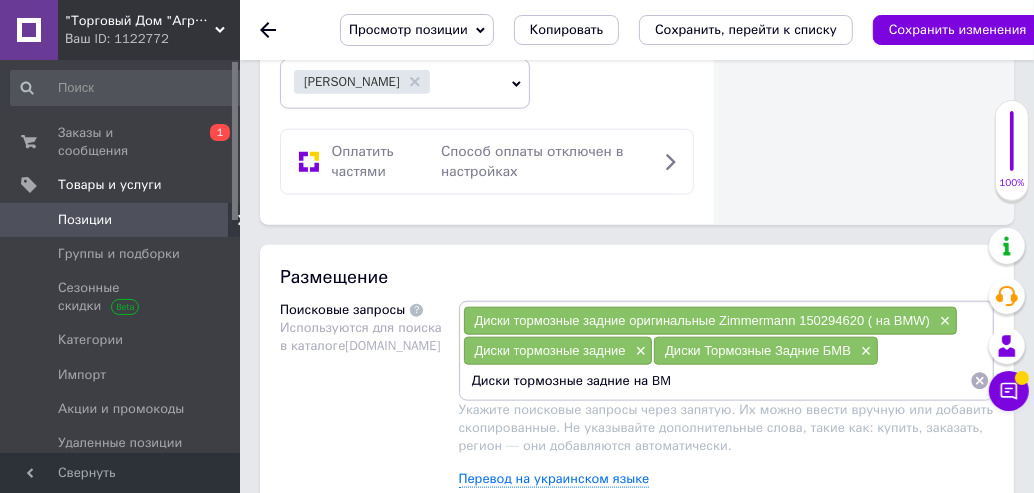 type on "Диски тормозные задние на BMW" 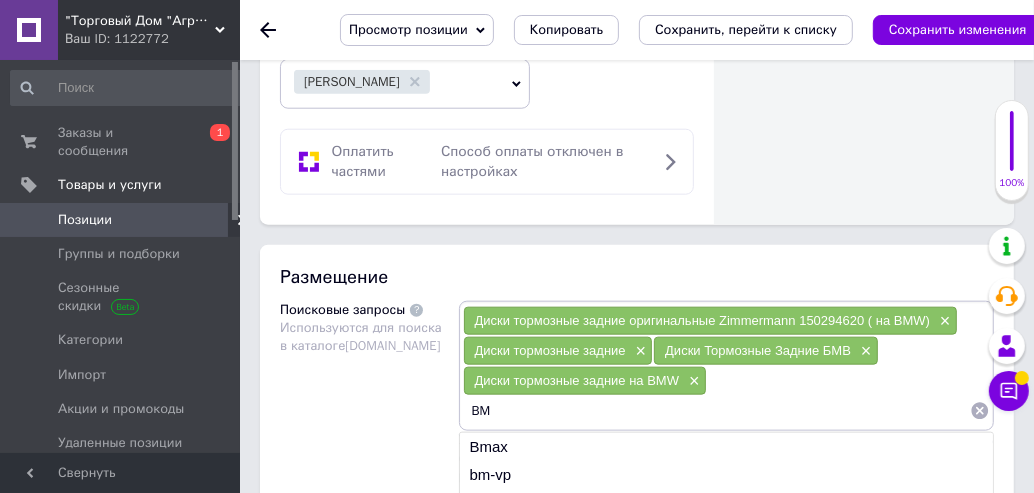 type on "BMW" 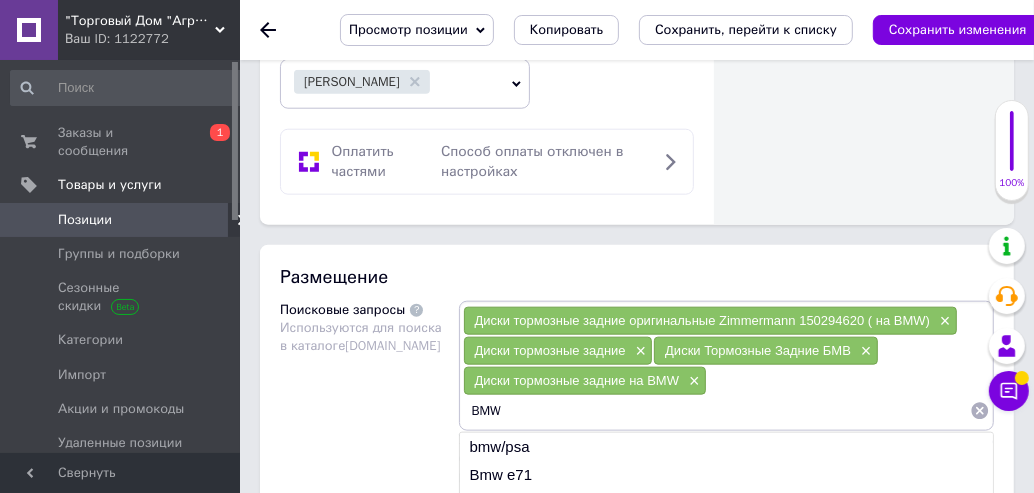 type 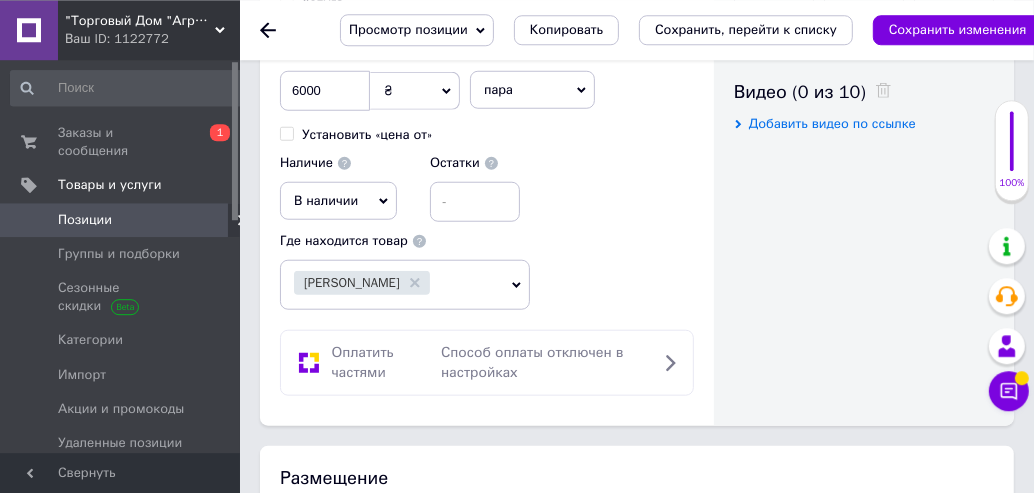scroll, scrollTop: 993, scrollLeft: 0, axis: vertical 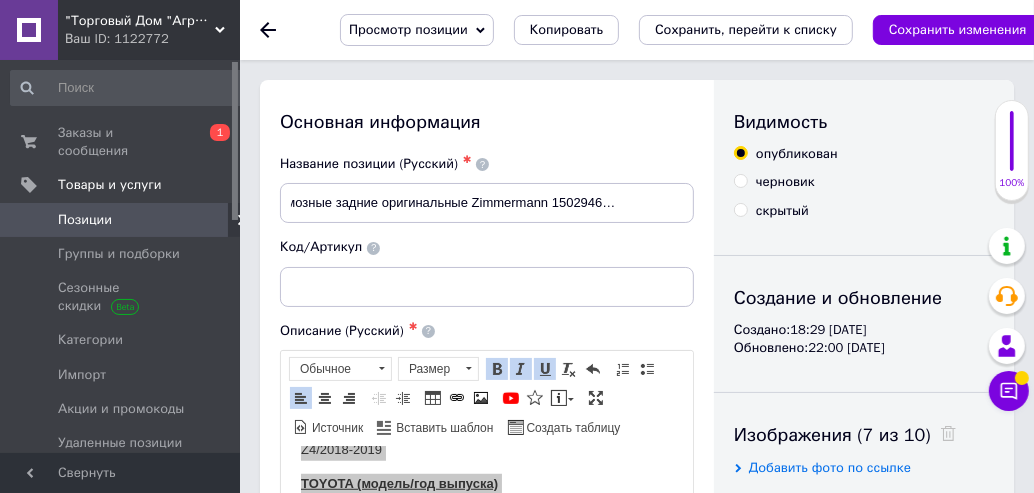 click on "Код/Артикул" at bounding box center [487, 247] 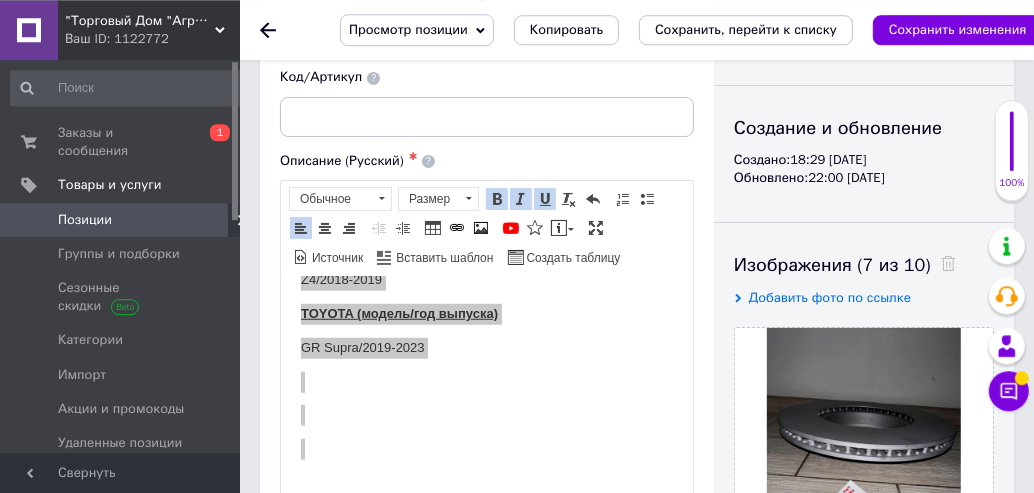 scroll, scrollTop: 220, scrollLeft: 0, axis: vertical 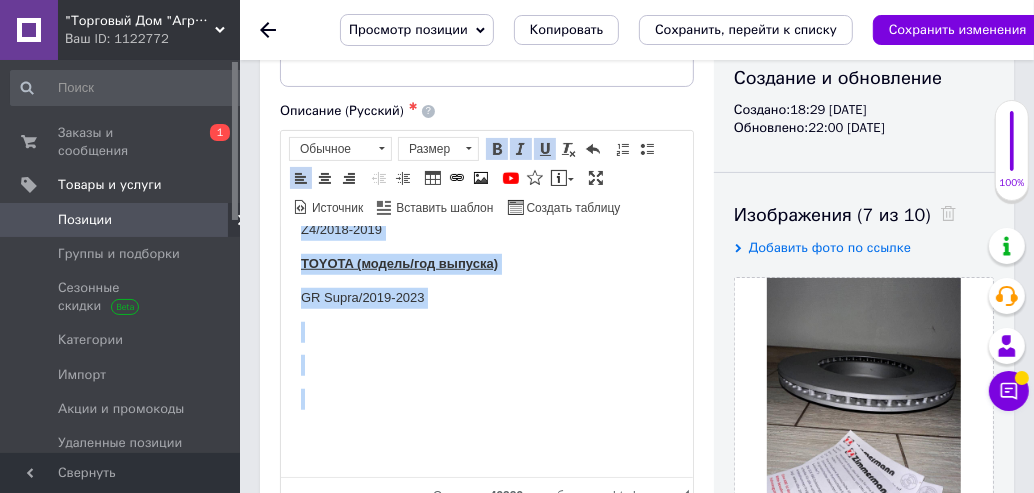 click on "диски тормозные задние оригинальные Zimmermann 150294620. СПЕЦИФИКАЦИЯ: наружный диаметр (мм)-345 толщина (мм)-24 минимальная толщина (мм)-22,4 высота (мм)-64 ось установки задняя поверхность с покрытием количество отверстий - 5 диаметр фаски 1 (мм)- 112 диаметр отверстия ступицы (мм)-67 тип тормозного диска - с внутренней вентиляцией. артикул 50.2946.20 ПРИМЕНЯЕМОСТЬ : BMW (серии/год выпуска):   3/2019-2025 4/2021-2024 4GC/2021-2024 5/2017-2024 6GT/2017-2021 7/2015-2022 8/2018-2024 IX/[PHONE_NUMBER]/[PHONE_NUMBER]/[PHONE_NUMBER]/[PHONE_NUMBER]/[PHONE_NUMBER]/2019-2025 Z4/2018-2019 TOYOTA (модель/год выпуска) GR Supra/2019-2023" at bounding box center (486, -136) 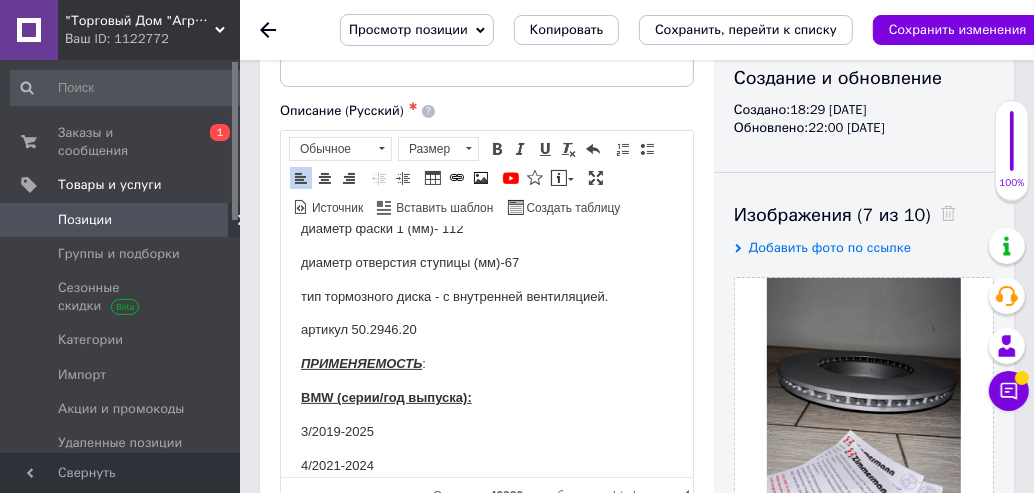 scroll, scrollTop: 332, scrollLeft: 0, axis: vertical 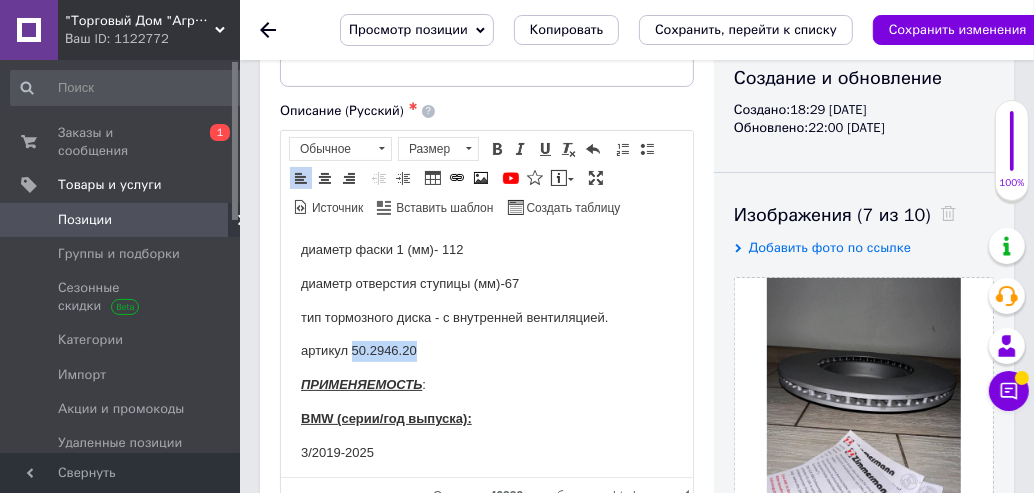 drag, startPoint x: 351, startPoint y: 349, endPoint x: 416, endPoint y: 346, distance: 65.06919 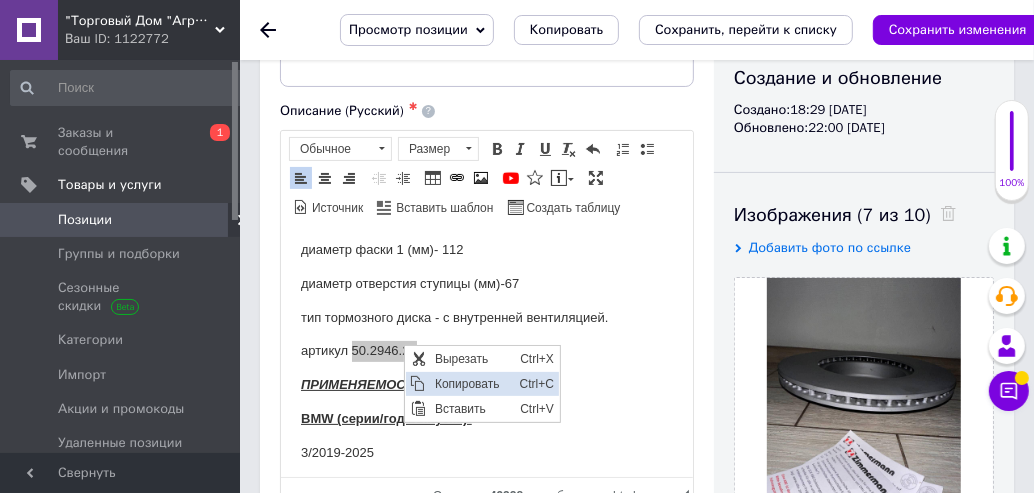 click on "Копировать" at bounding box center [471, 384] 